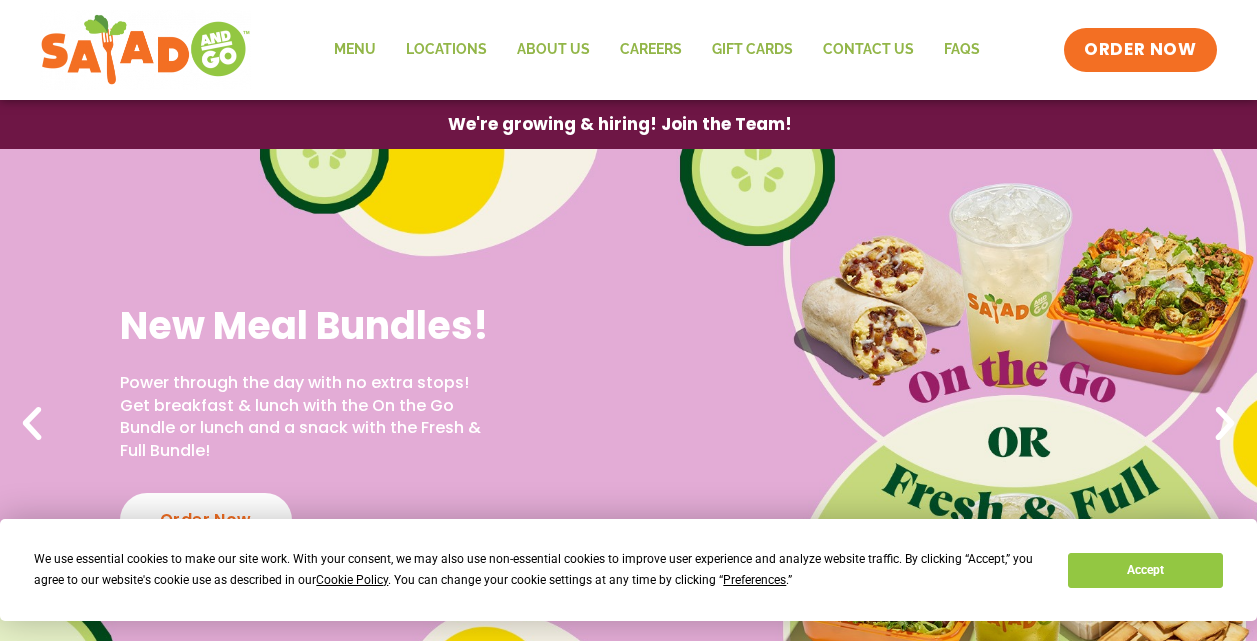 scroll, scrollTop: 0, scrollLeft: 0, axis: both 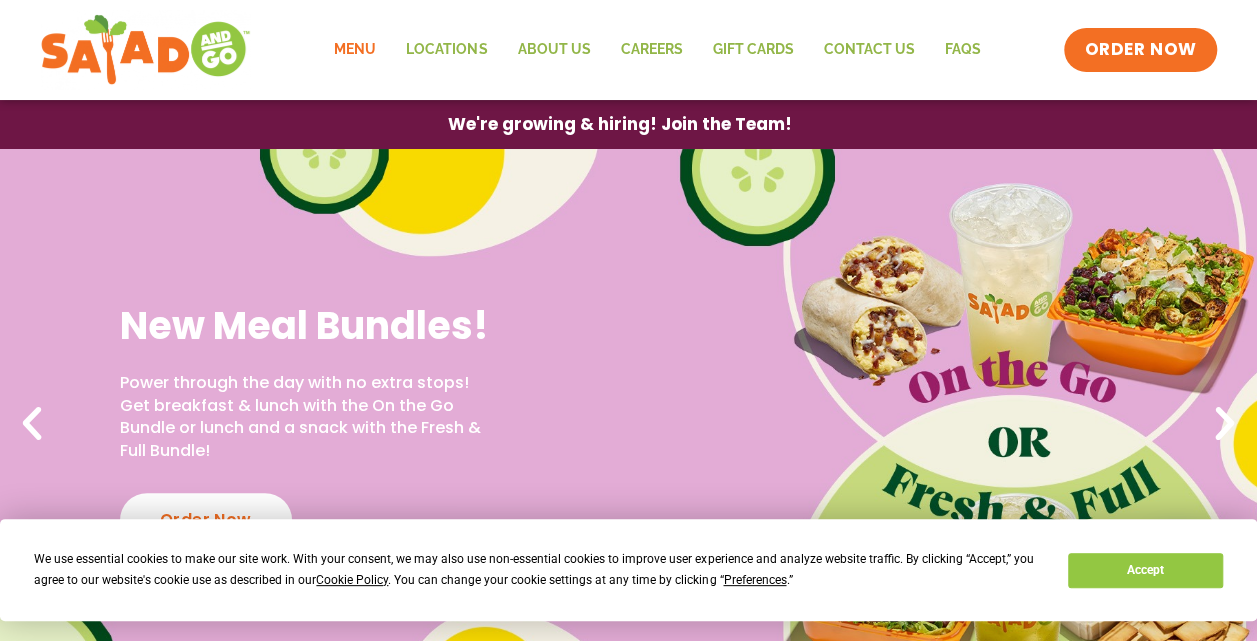 click on "Menu" 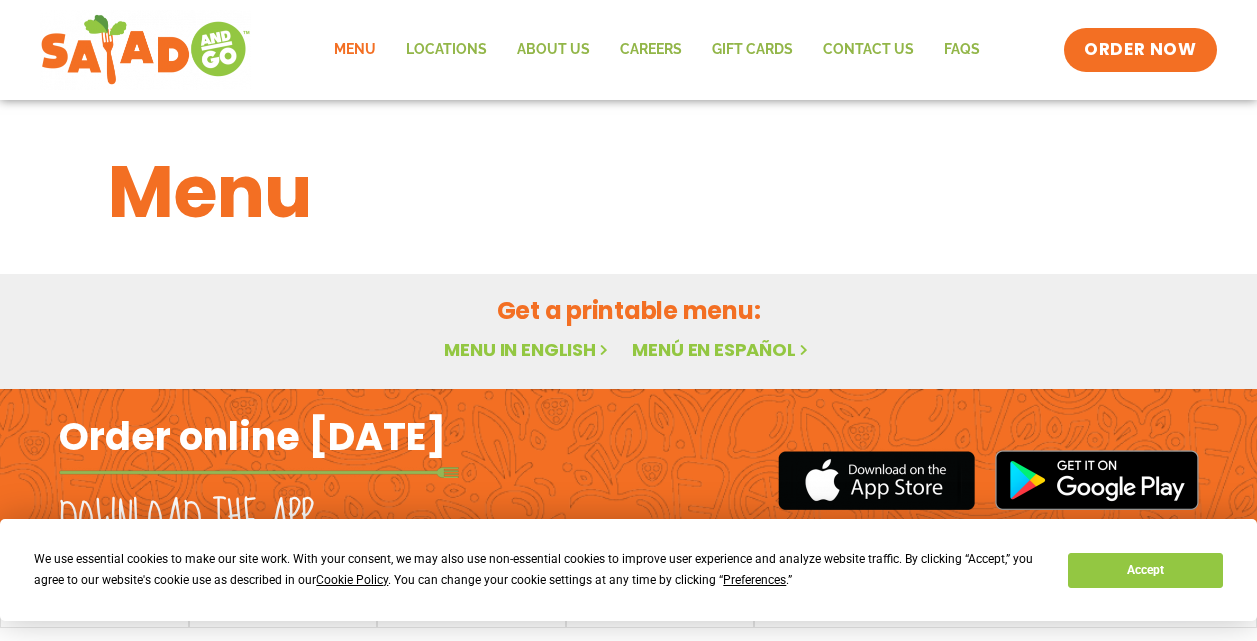 scroll, scrollTop: 0, scrollLeft: 0, axis: both 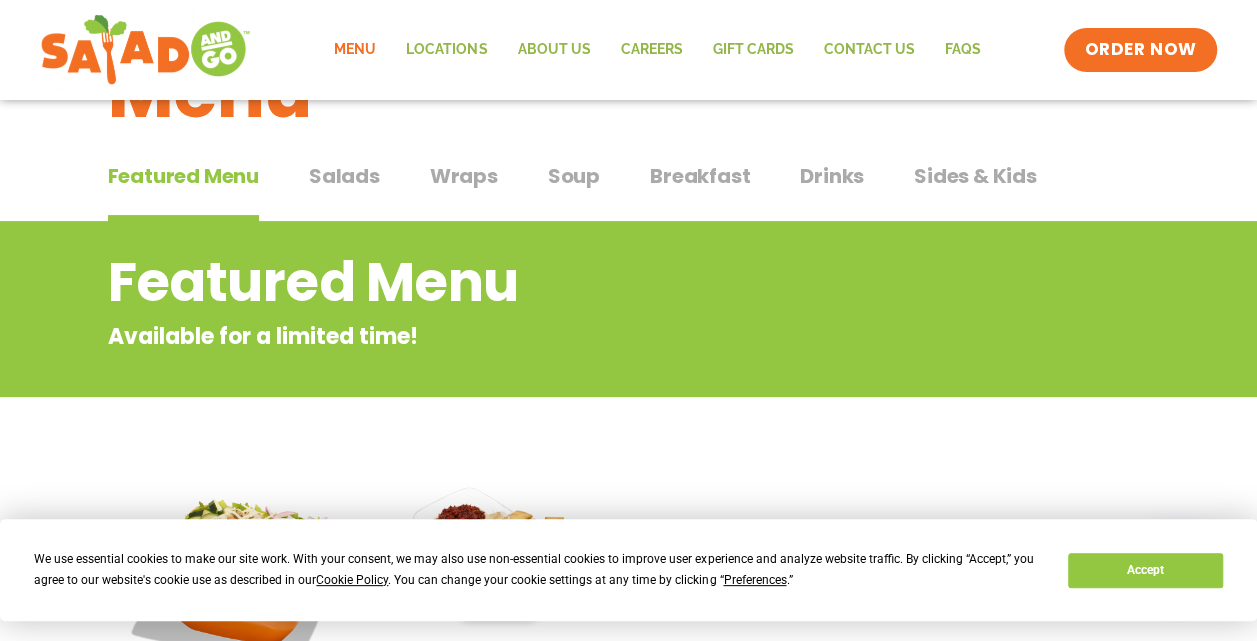 click on "Wraps" at bounding box center [464, 176] 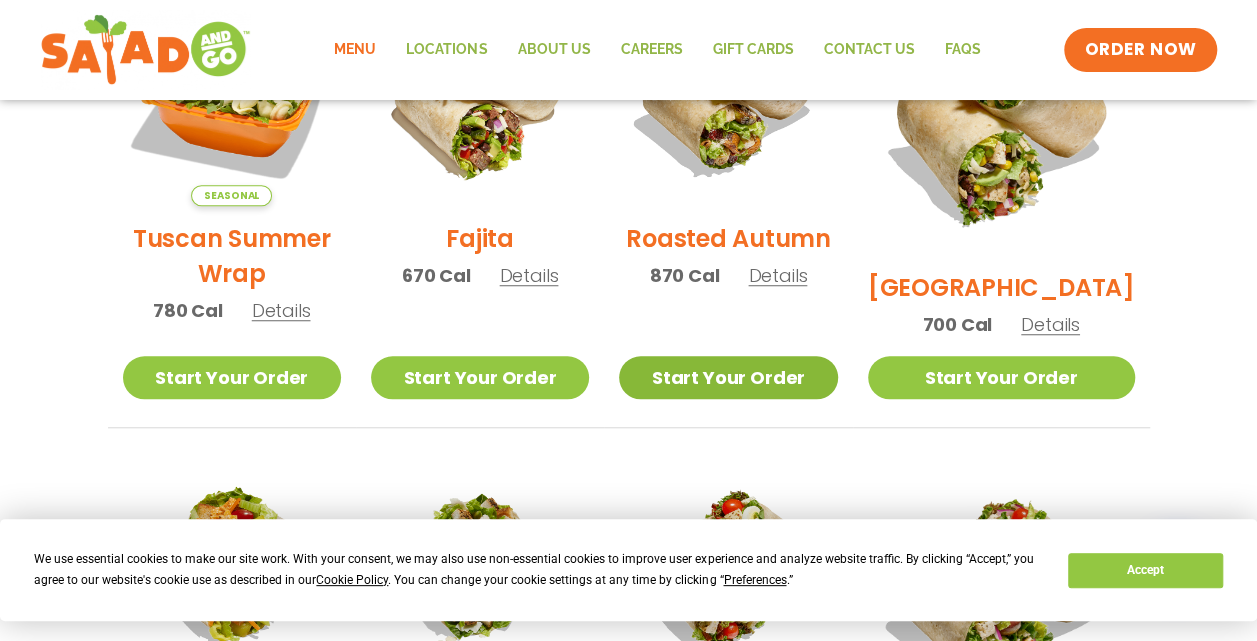scroll, scrollTop: 600, scrollLeft: 0, axis: vertical 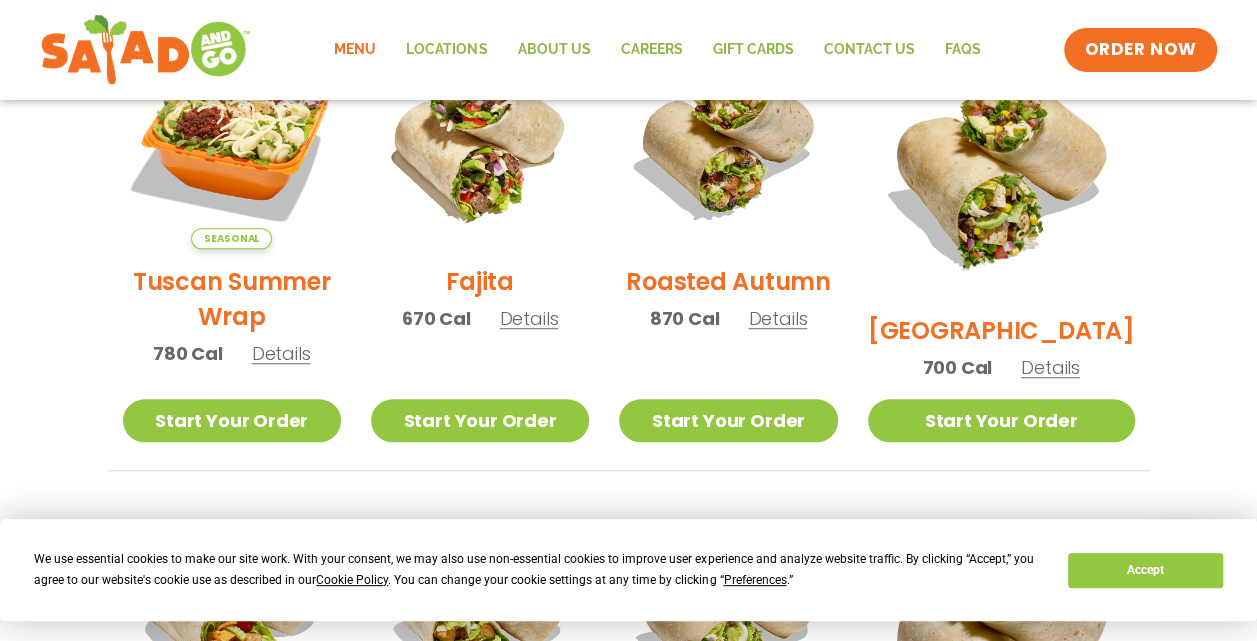 click on "Details" at bounding box center [529, 318] 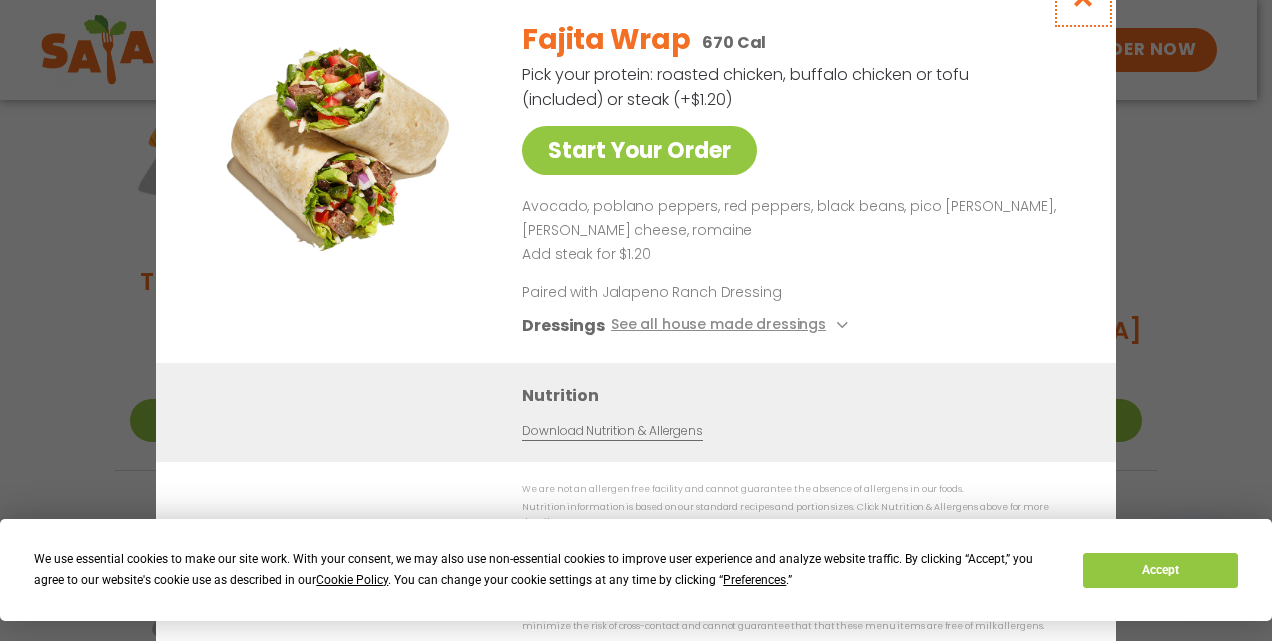 click at bounding box center [1083, -3] 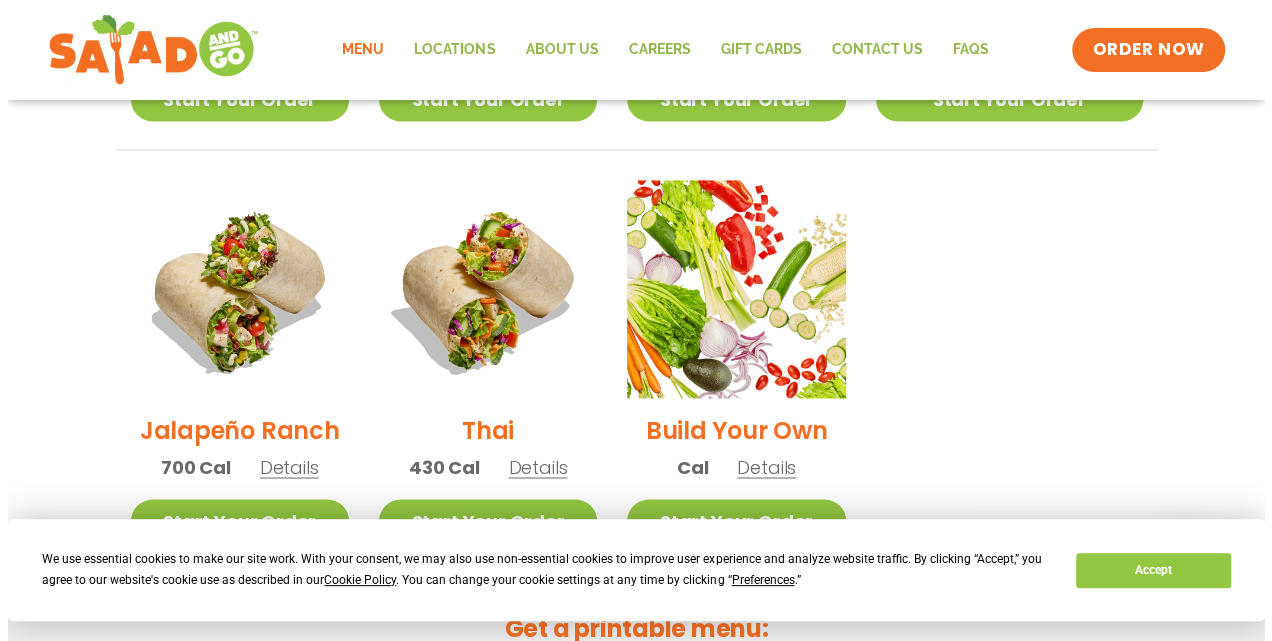 scroll, scrollTop: 1400, scrollLeft: 0, axis: vertical 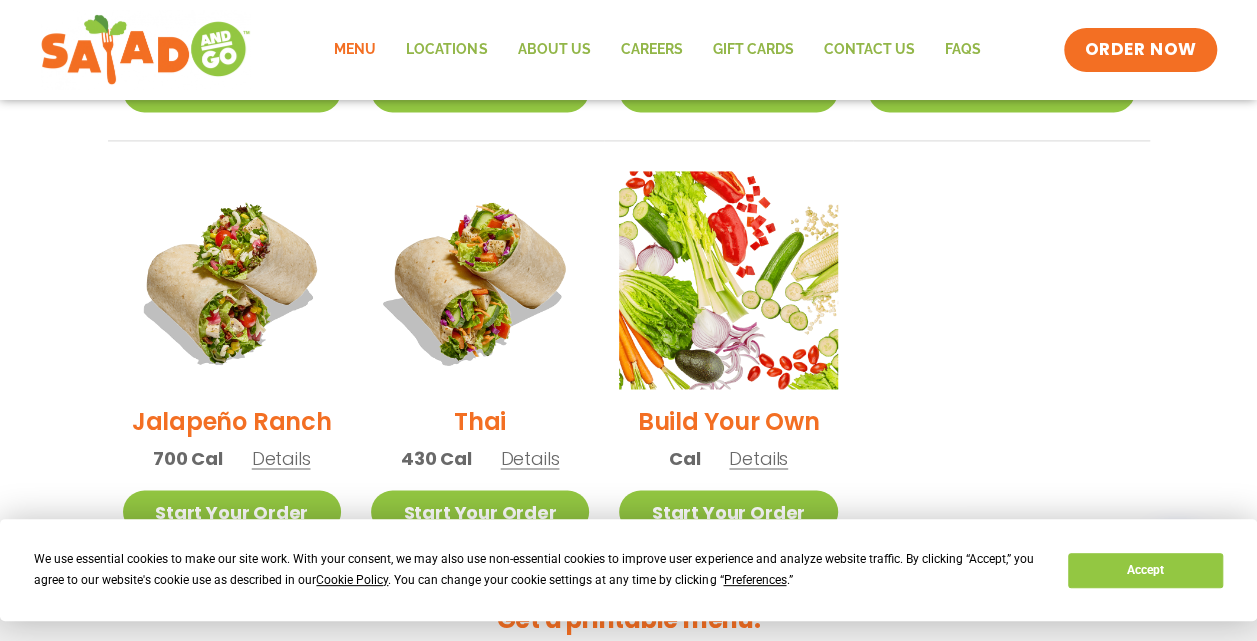 click on "Details" at bounding box center [281, 458] 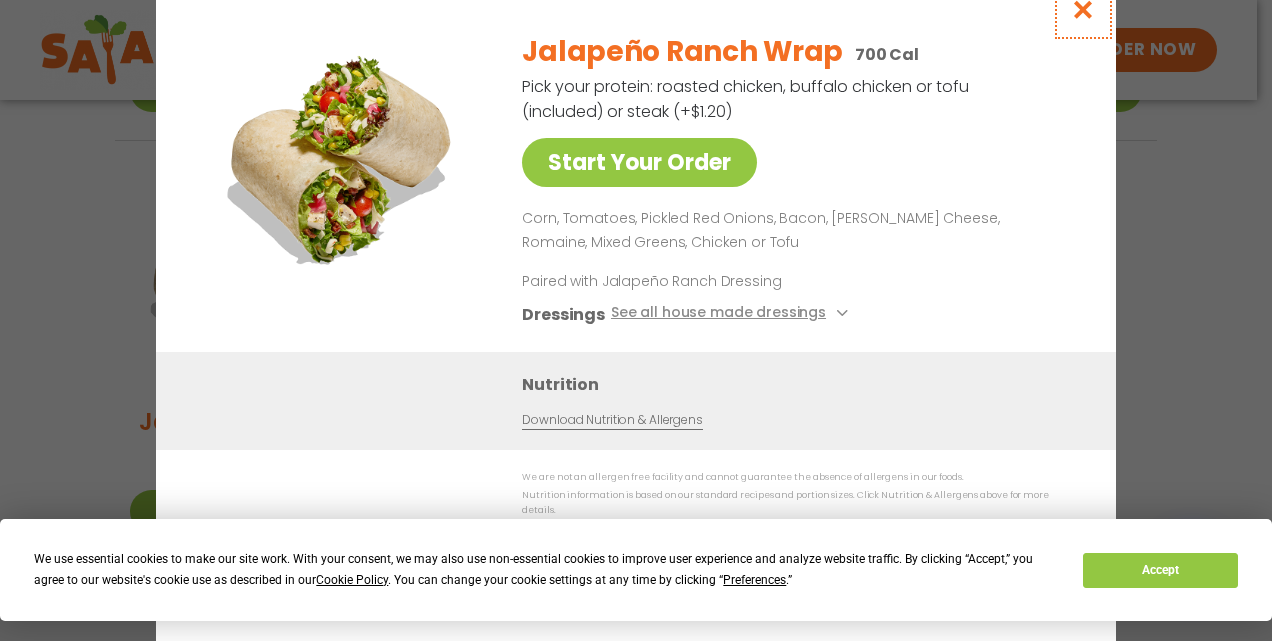click at bounding box center (1083, 9) 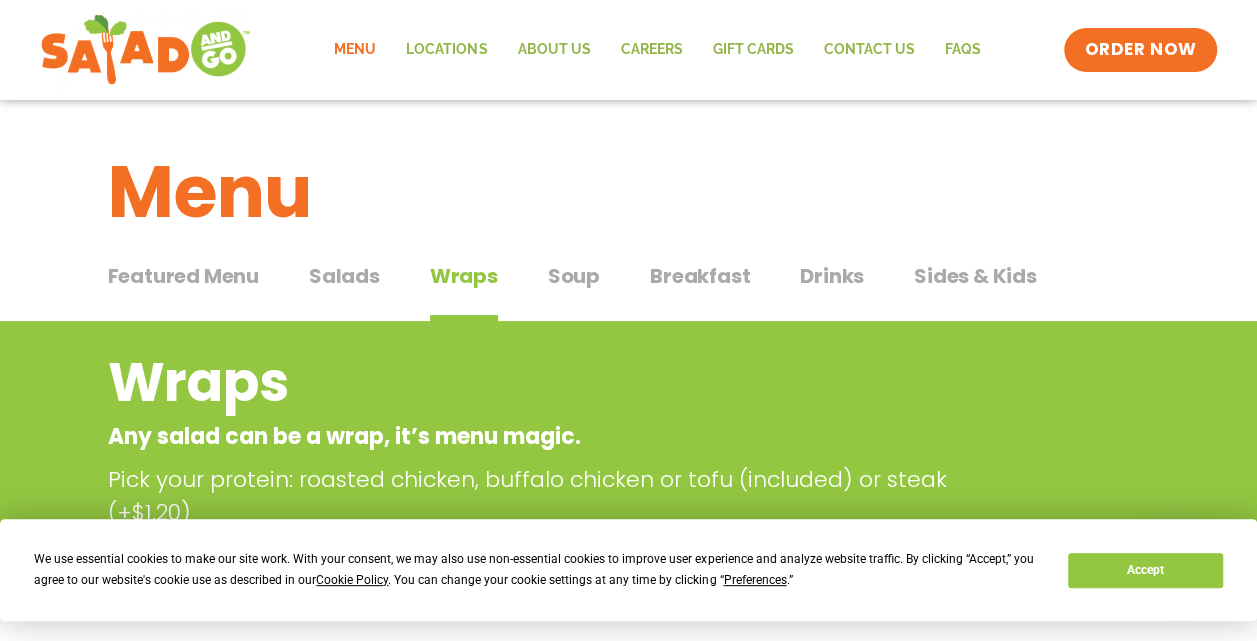 scroll, scrollTop: 100, scrollLeft: 0, axis: vertical 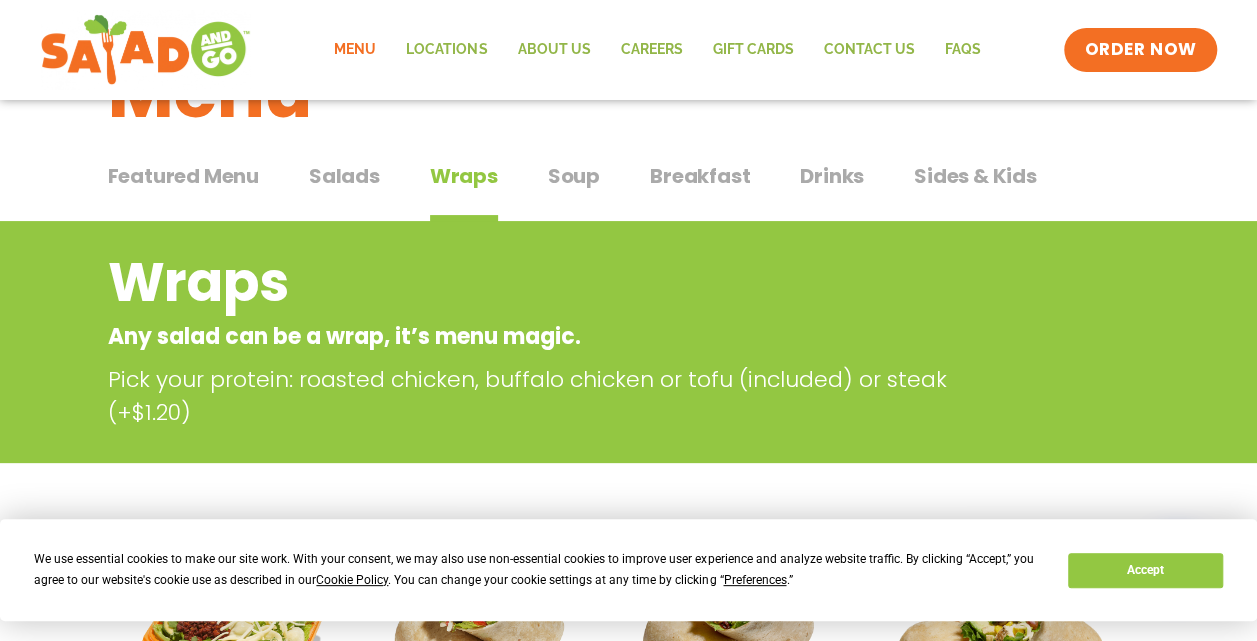 click on "Breakfast" at bounding box center [700, 176] 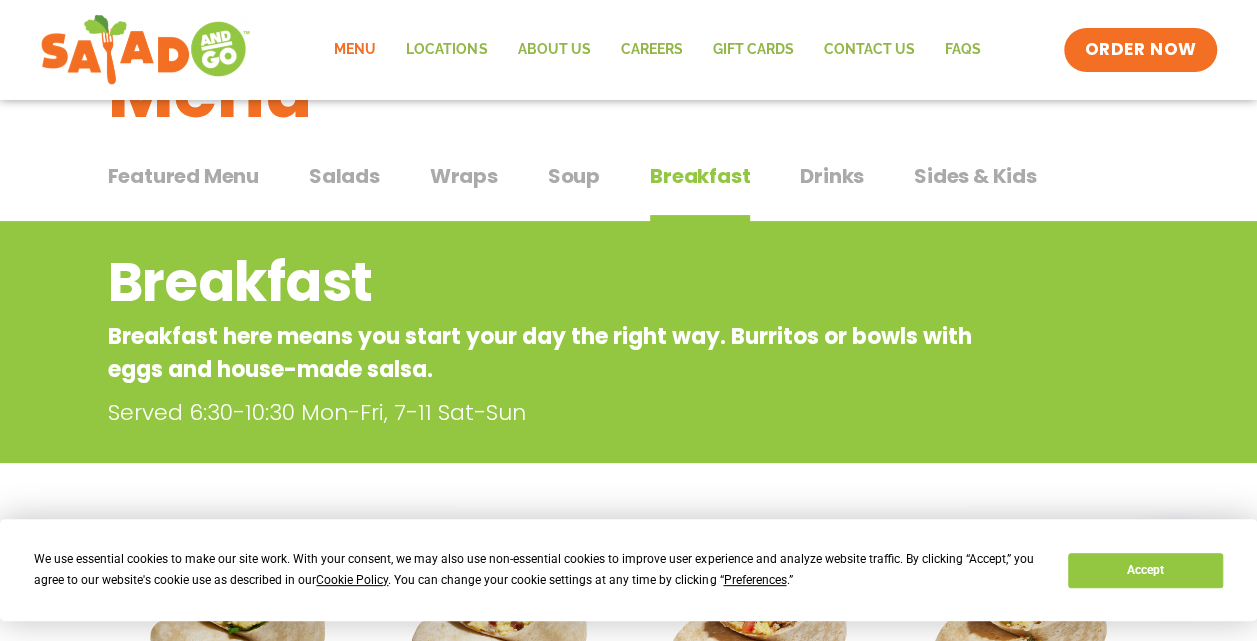 click on "Salads" at bounding box center (344, 176) 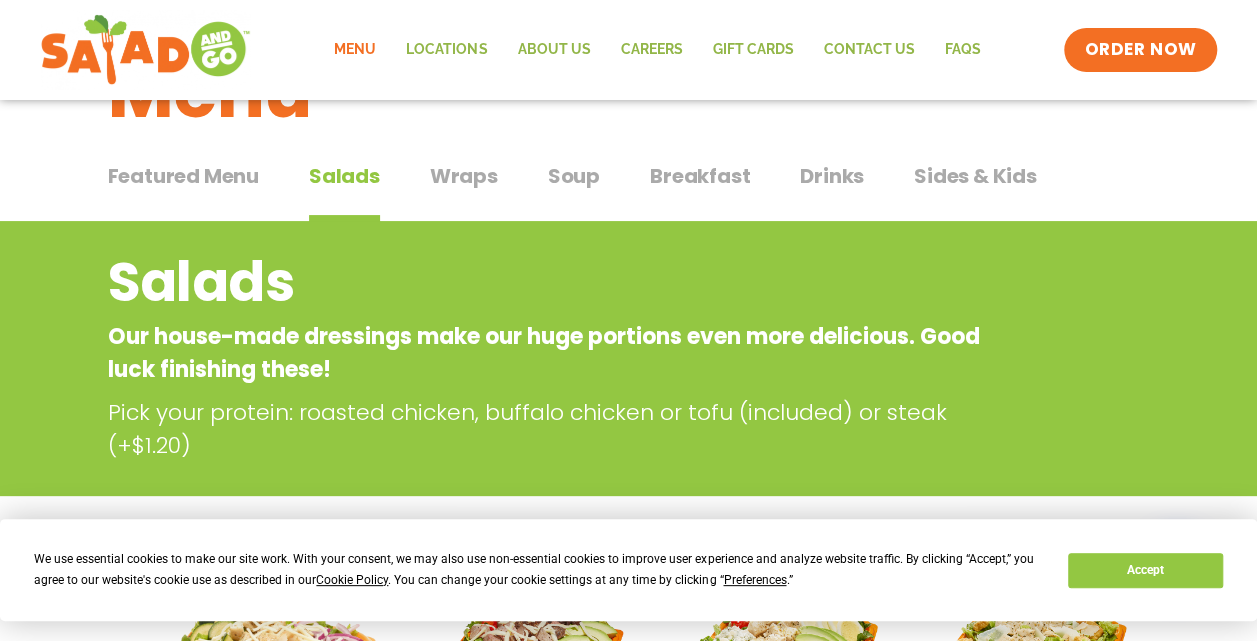 click on "Wraps" at bounding box center [464, 176] 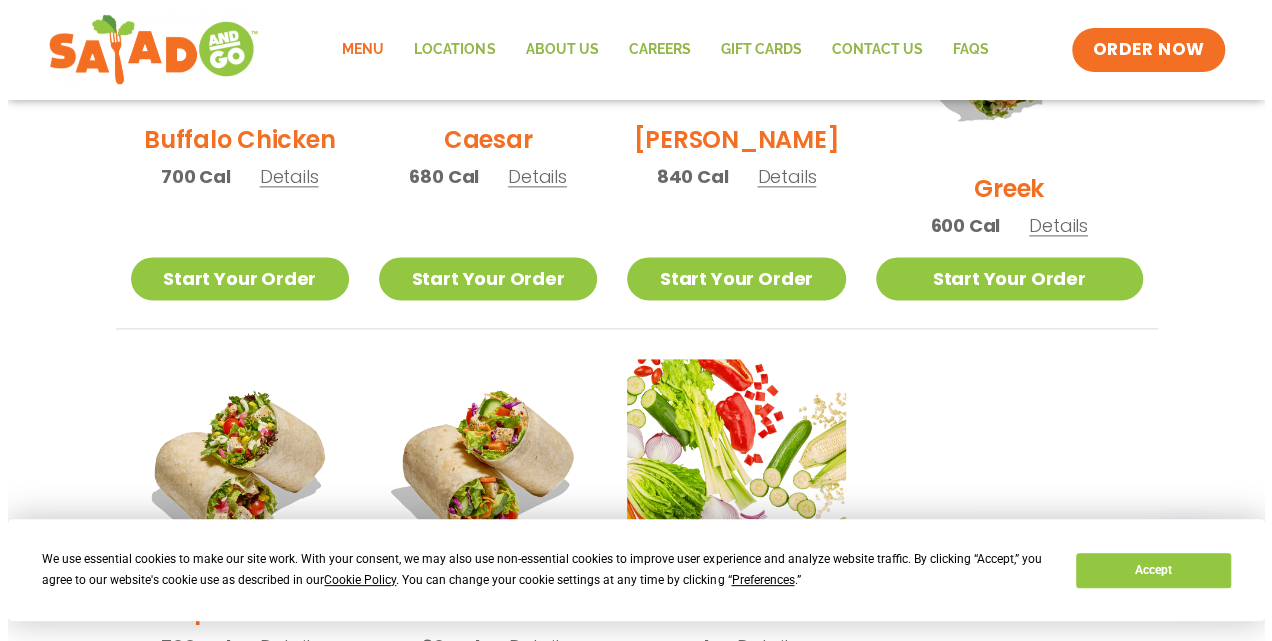 scroll, scrollTop: 1100, scrollLeft: 0, axis: vertical 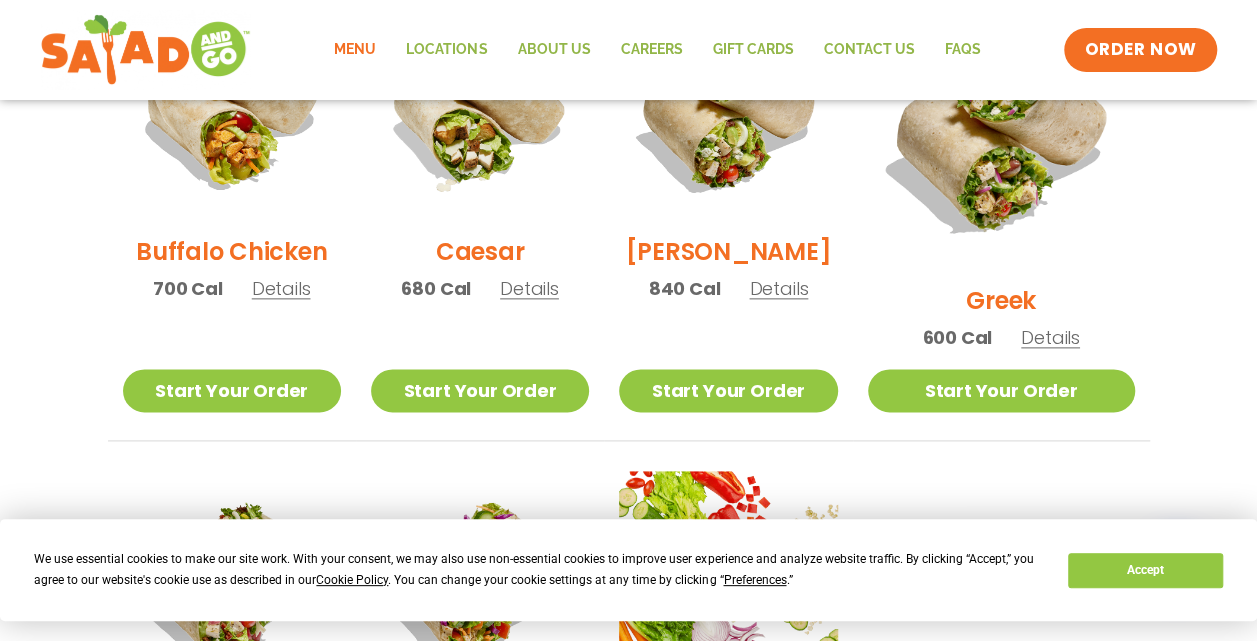 click on "Details" at bounding box center [529, 288] 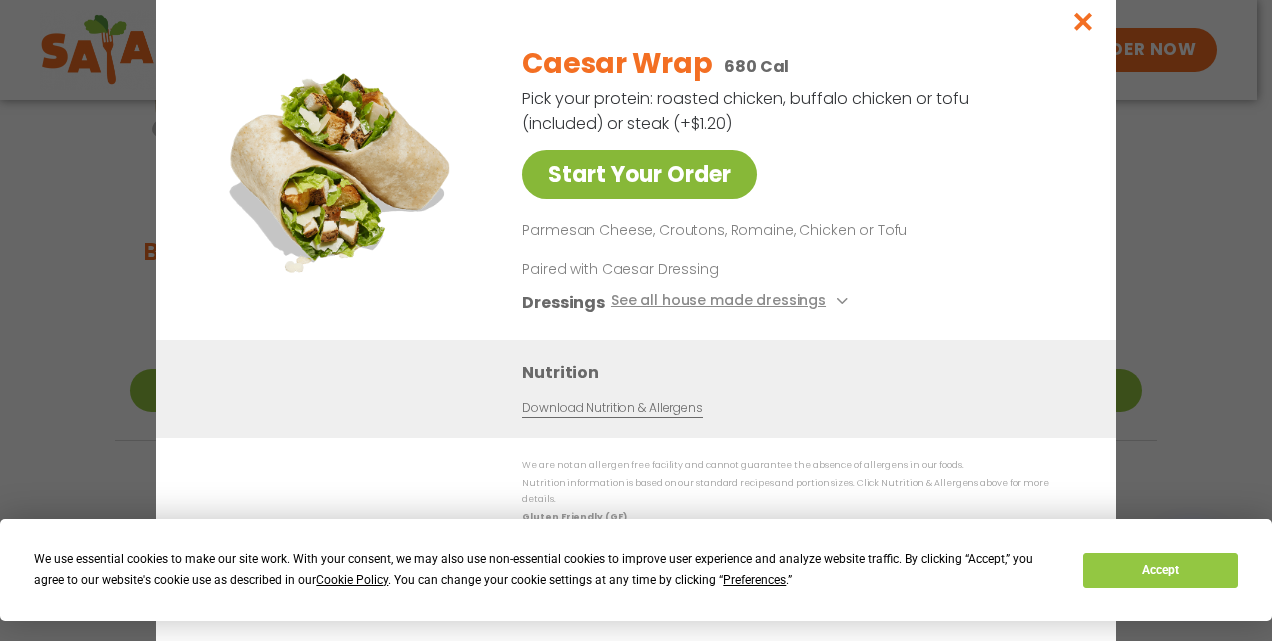 click on "Start Your Order" at bounding box center [639, 174] 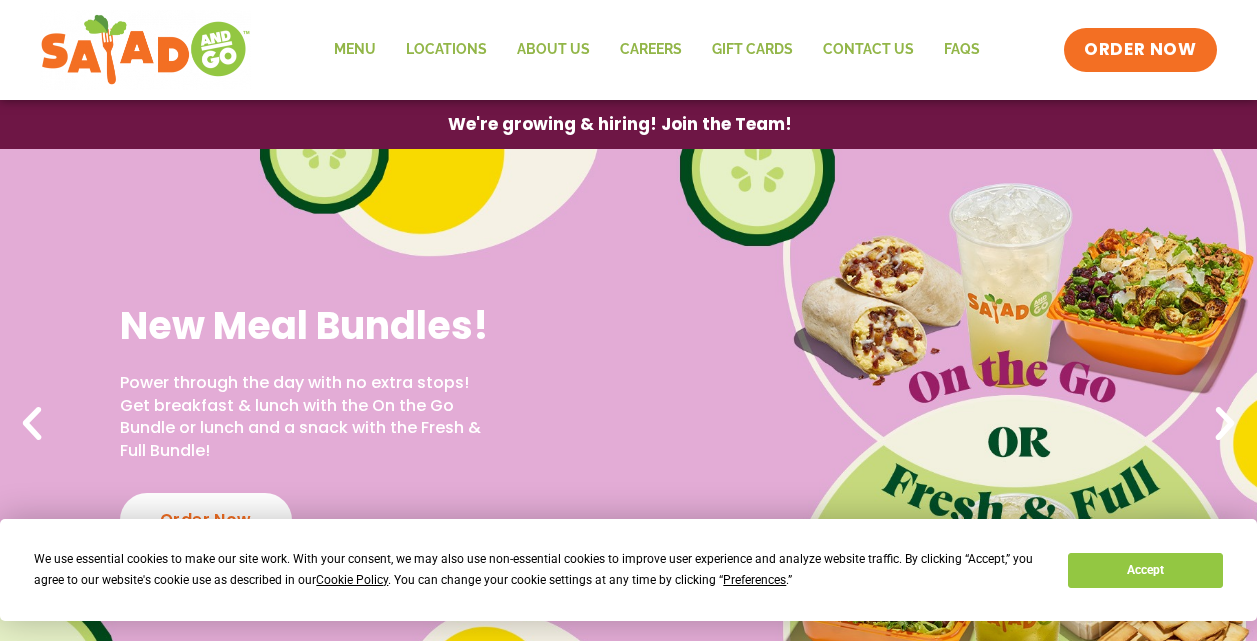 scroll, scrollTop: 0, scrollLeft: 0, axis: both 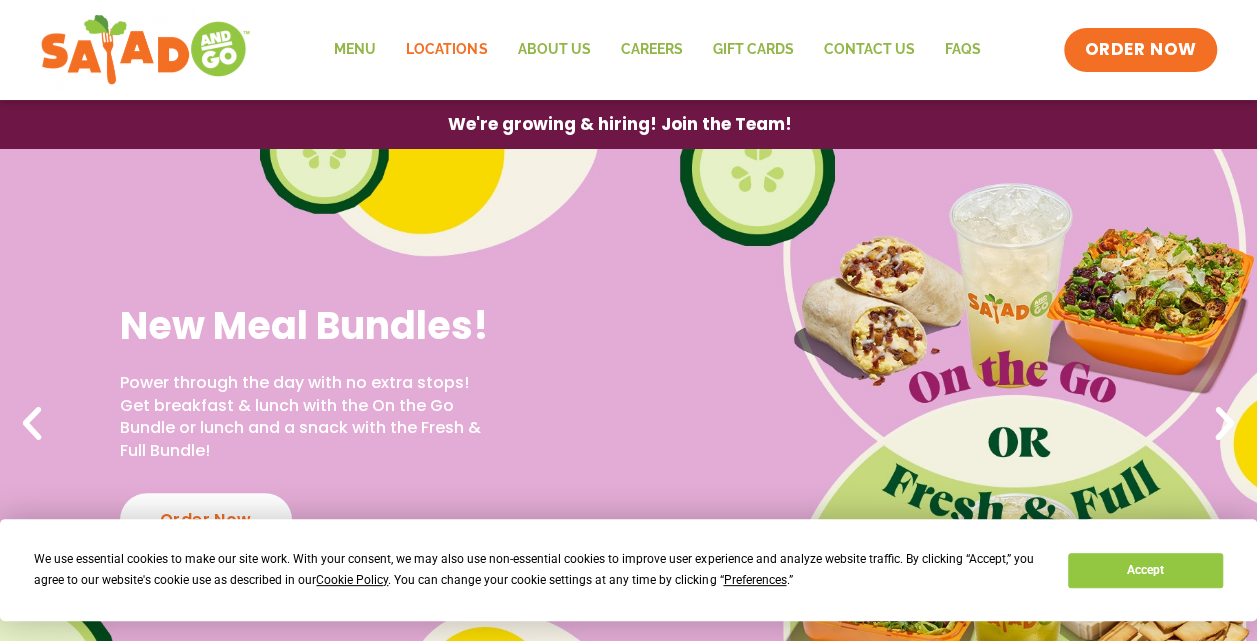 click on "Locations" 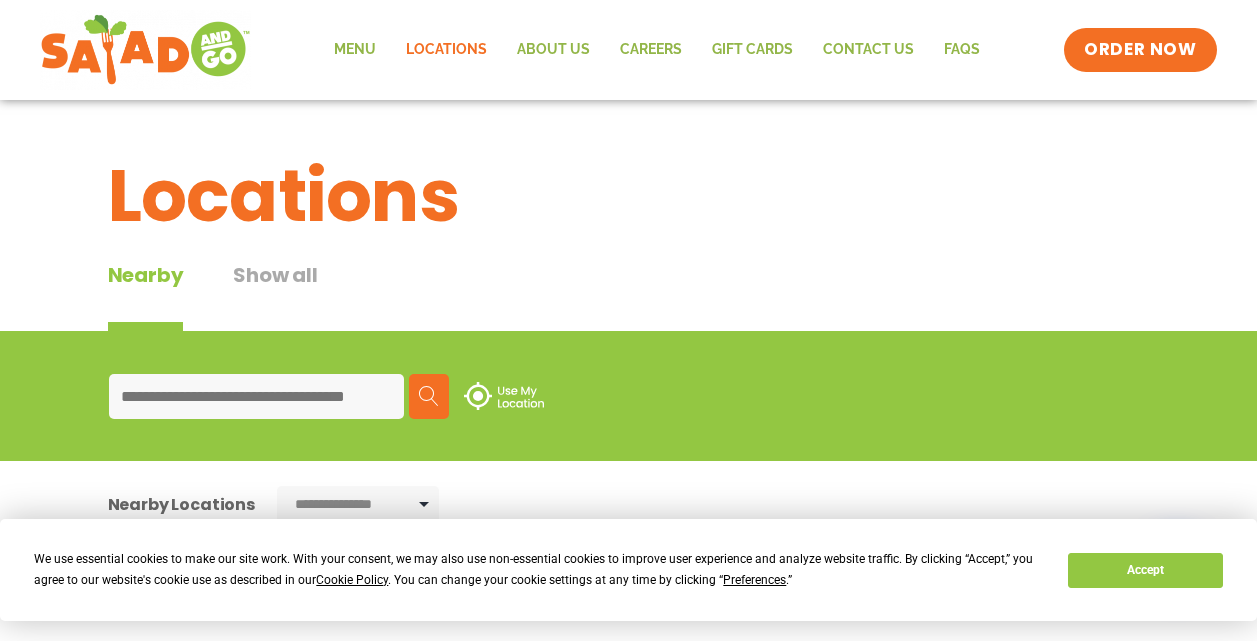 scroll, scrollTop: 0, scrollLeft: 0, axis: both 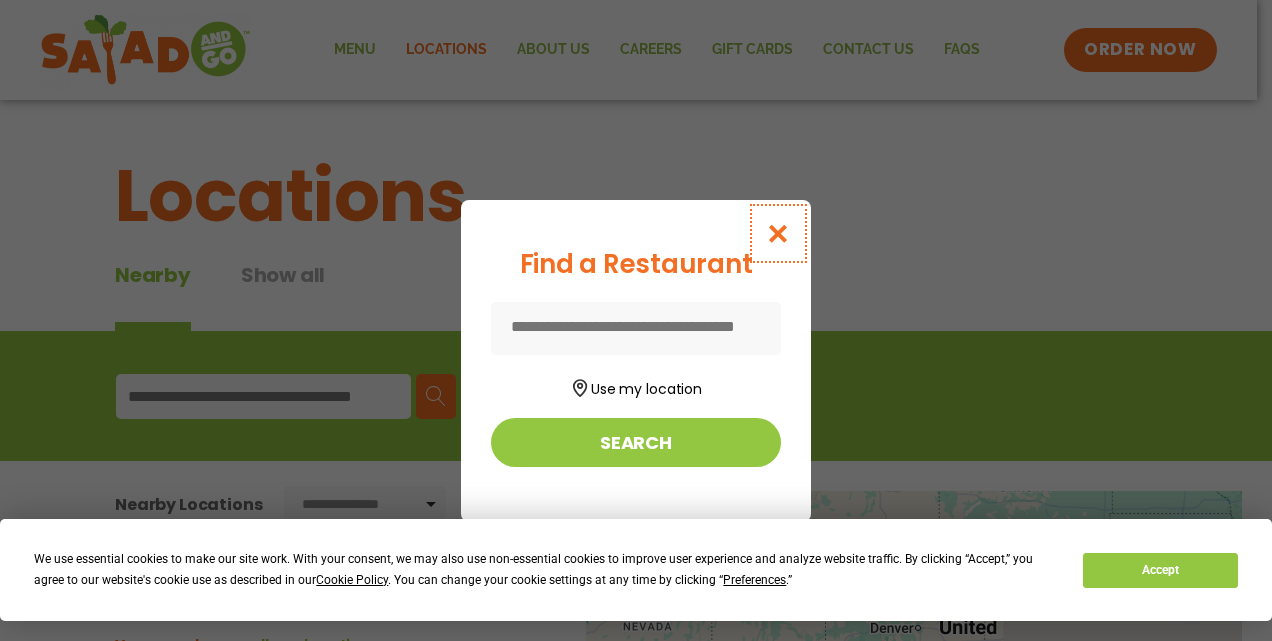 click at bounding box center [778, 233] 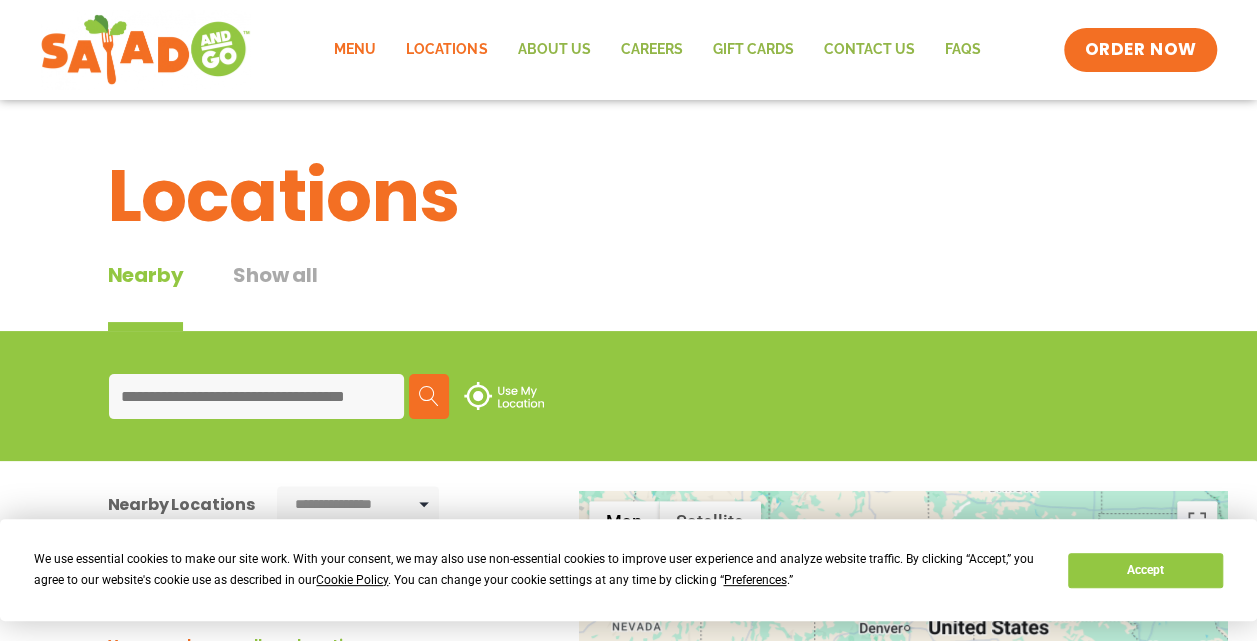 click on "Menu" 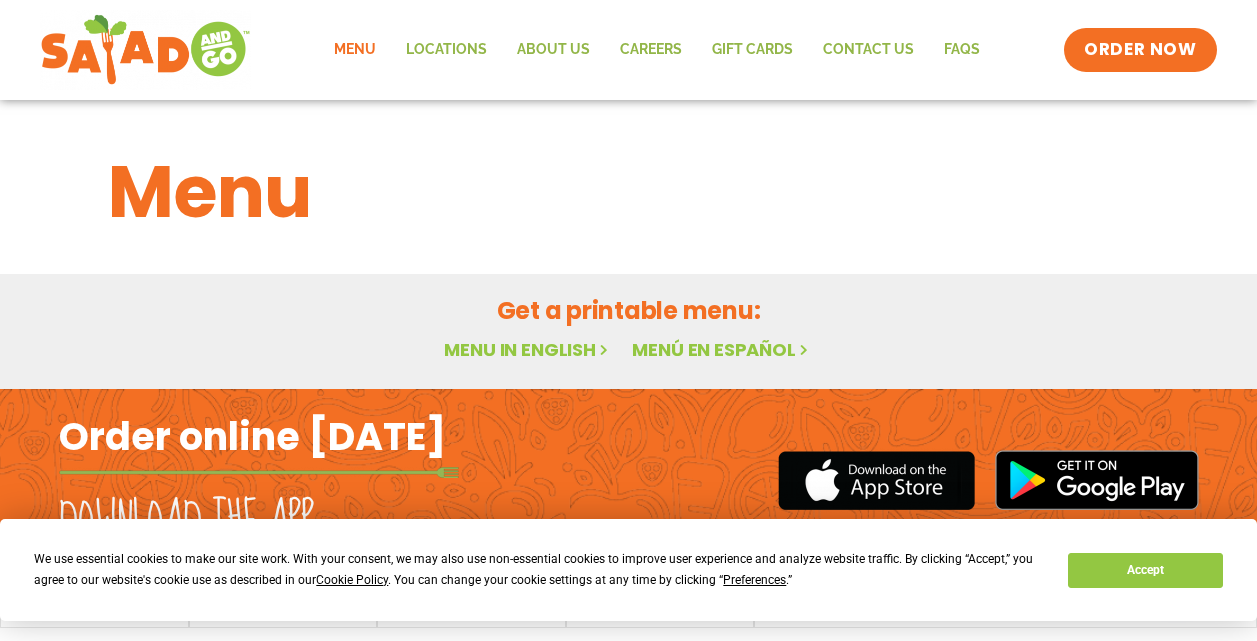 scroll, scrollTop: 0, scrollLeft: 0, axis: both 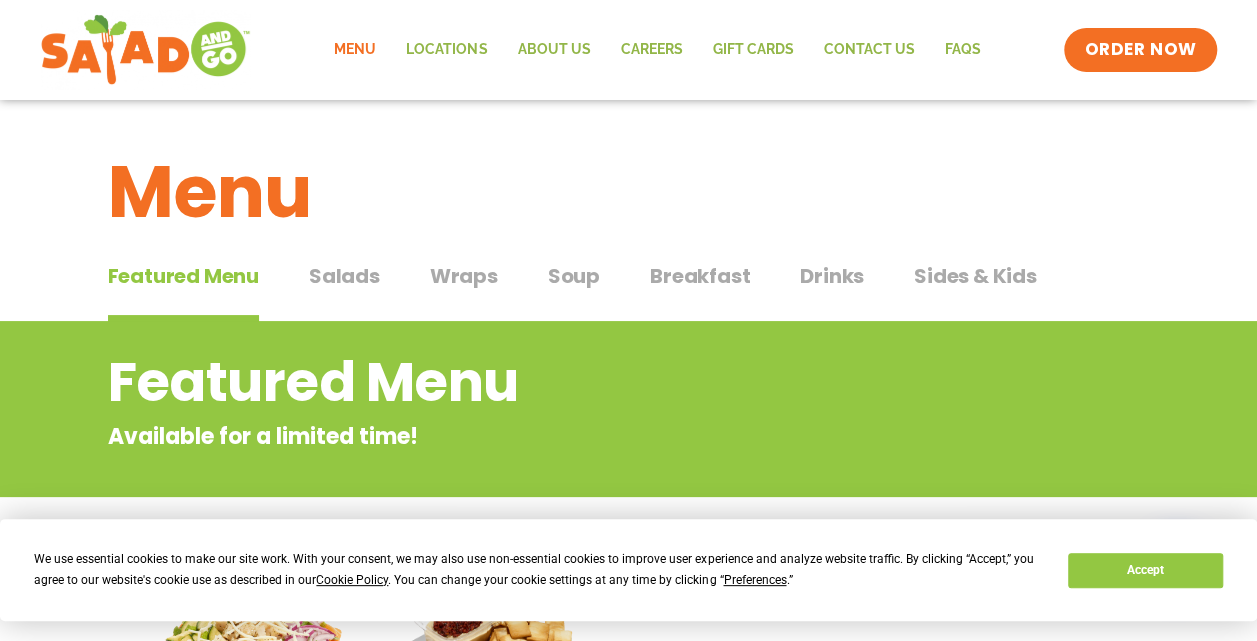 click on "Wraps" at bounding box center [464, 276] 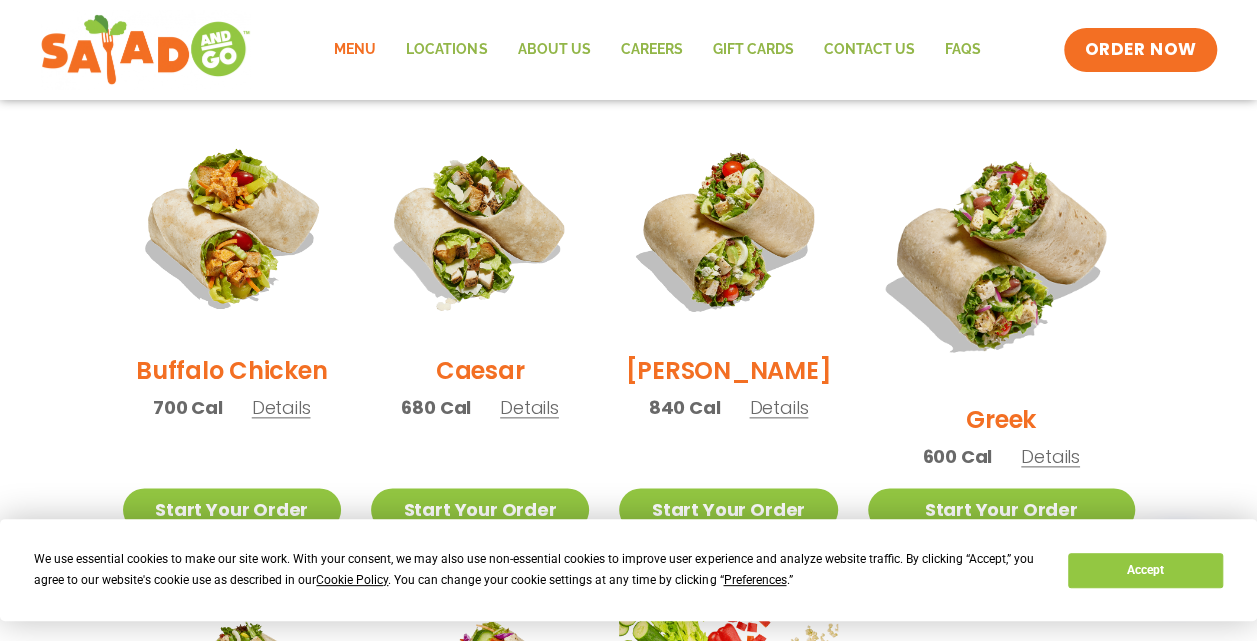 scroll, scrollTop: 1000, scrollLeft: 0, axis: vertical 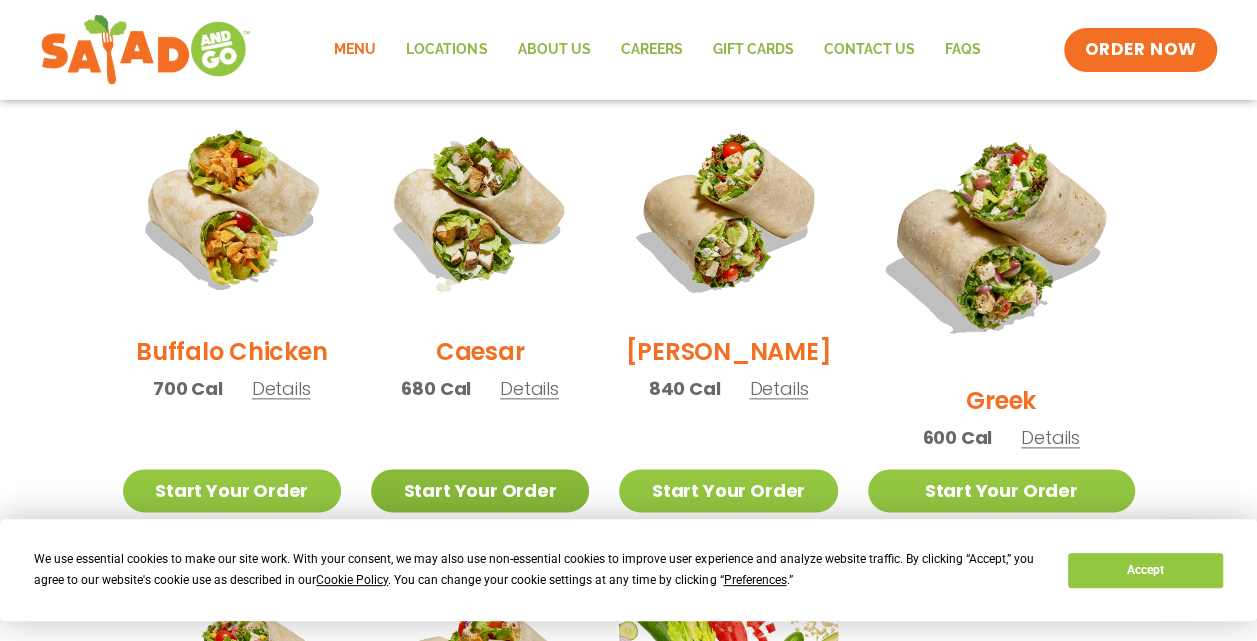 click on "Start Your Order" at bounding box center (480, 490) 